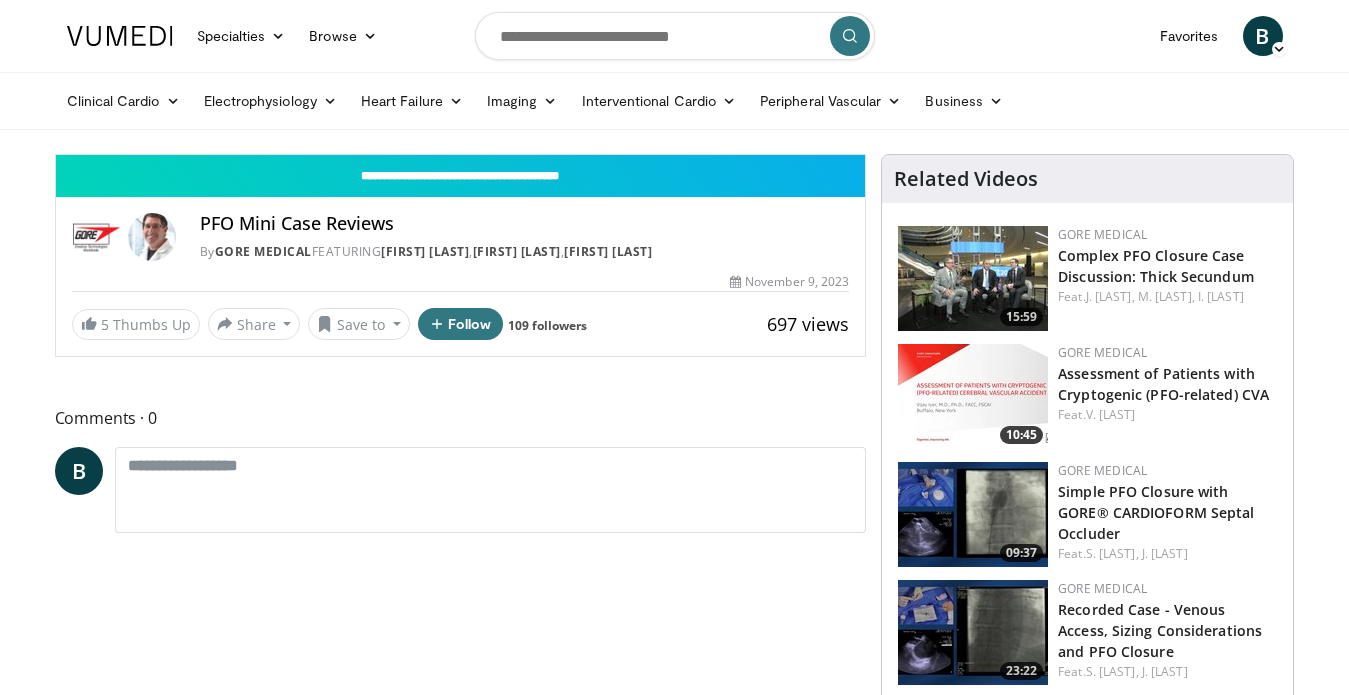 scroll, scrollTop: 0, scrollLeft: 0, axis: both 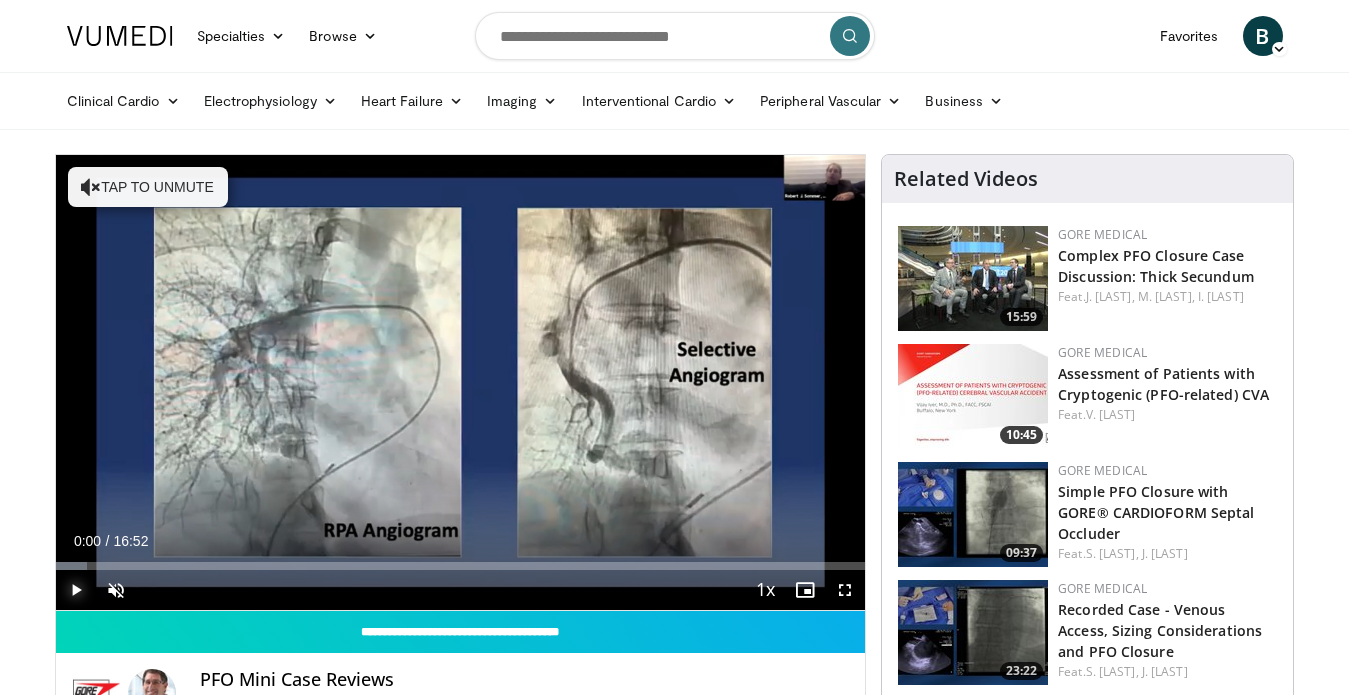 click at bounding box center (76, 590) 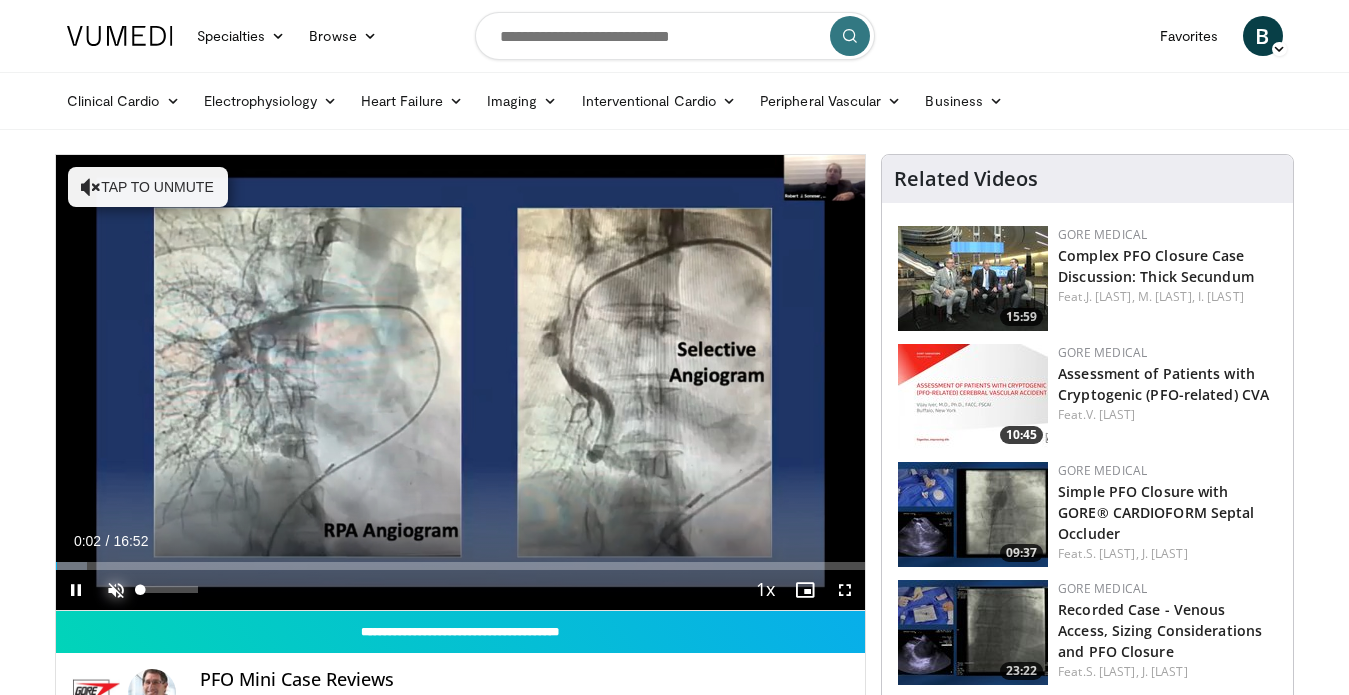 click at bounding box center [116, 590] 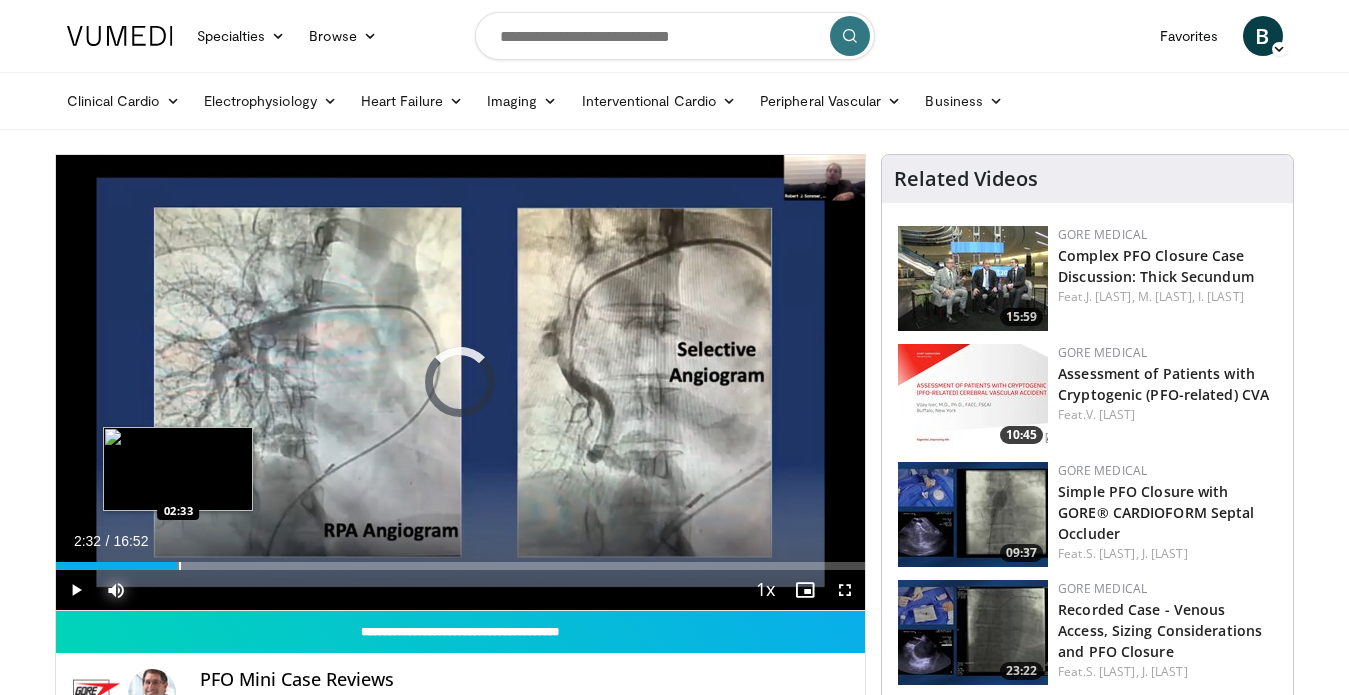 click at bounding box center [180, 566] 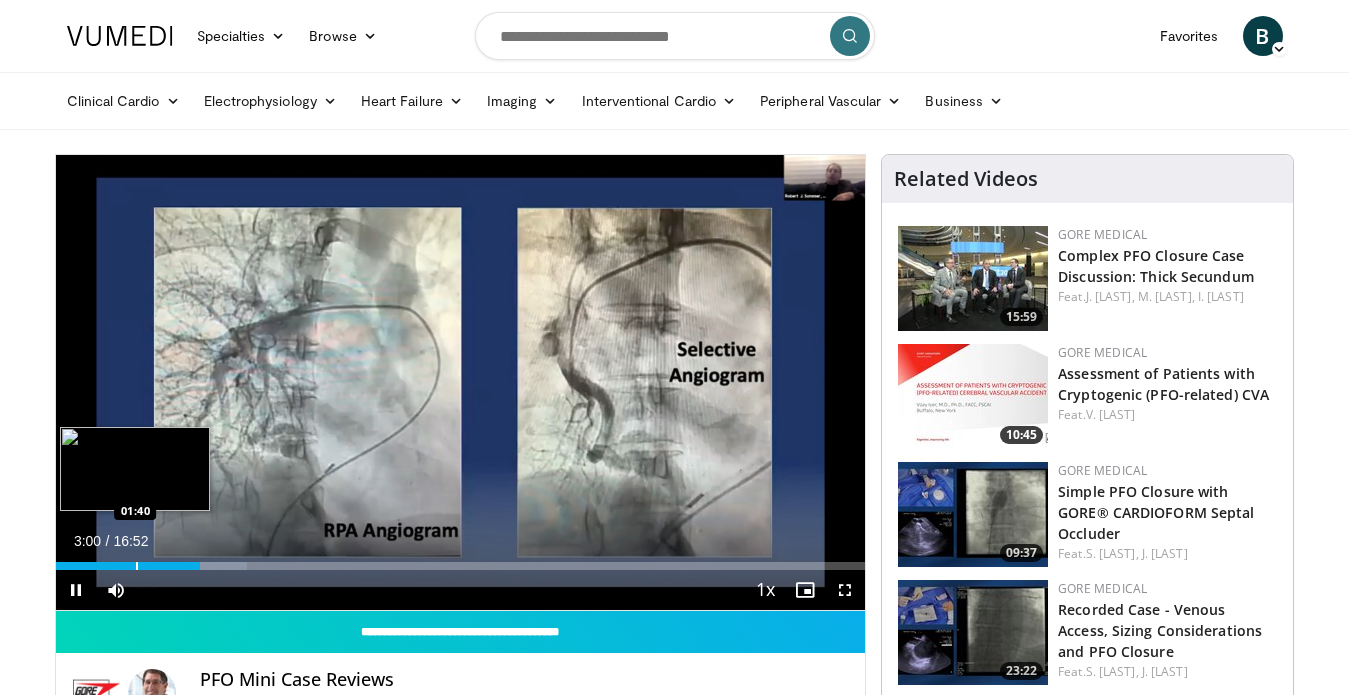 click on "**********" at bounding box center [461, 383] 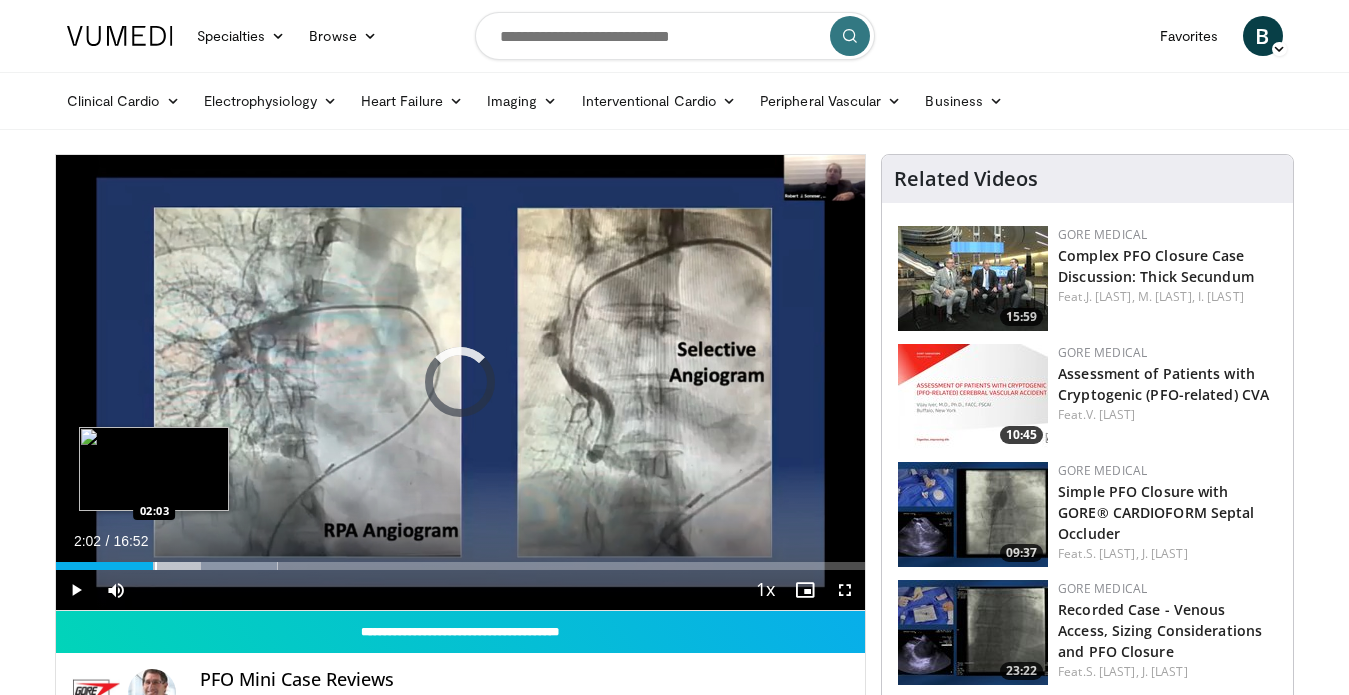 click at bounding box center [156, 566] 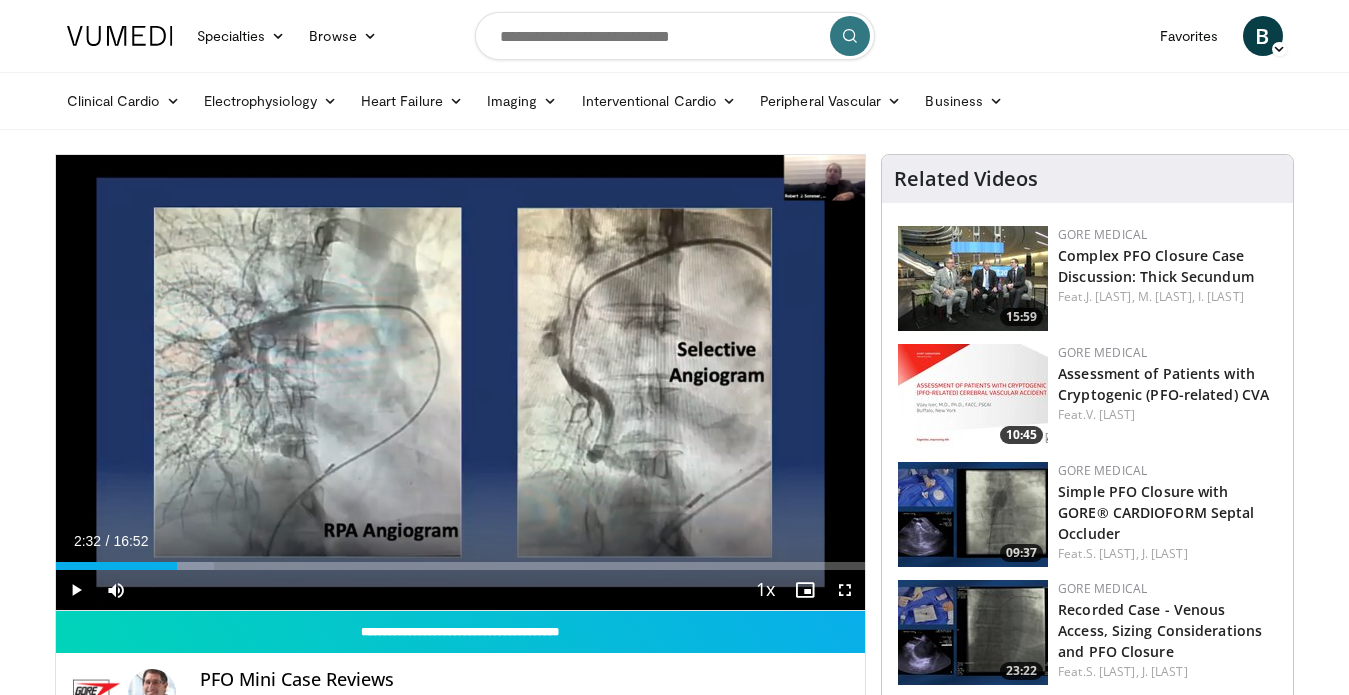click at bounding box center (178, 566) 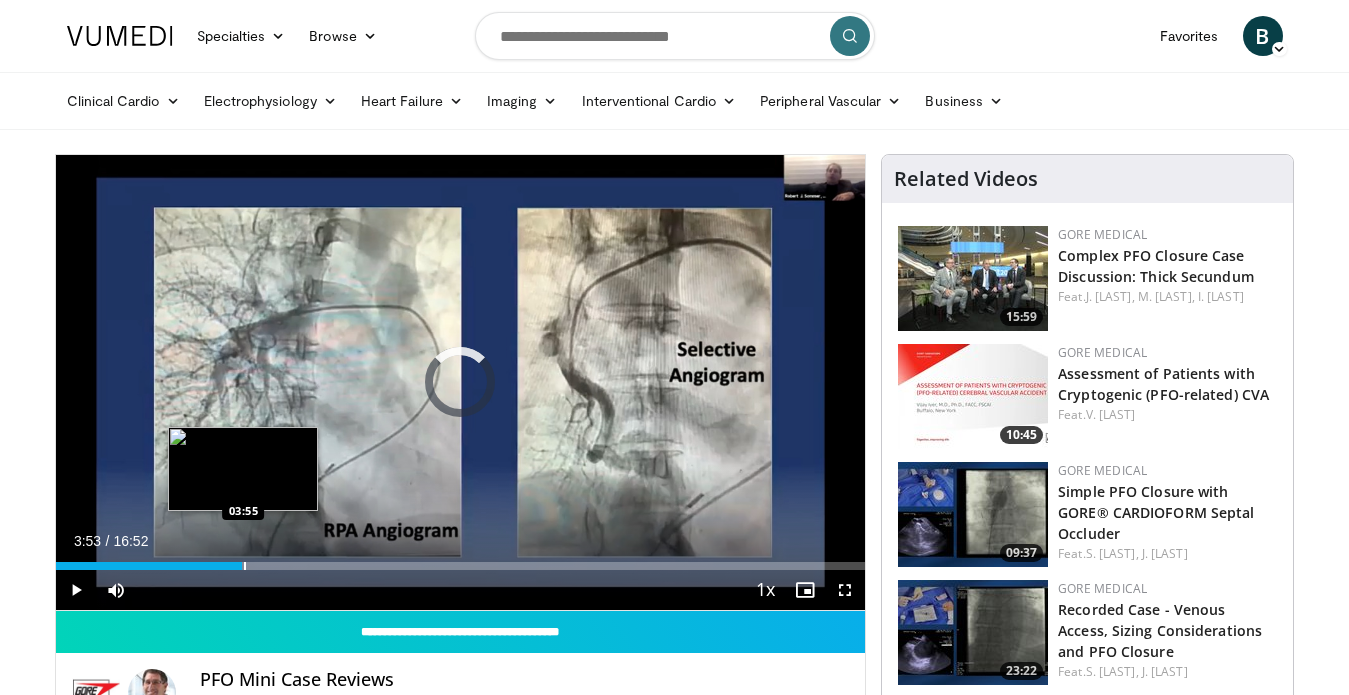 click at bounding box center (245, 566) 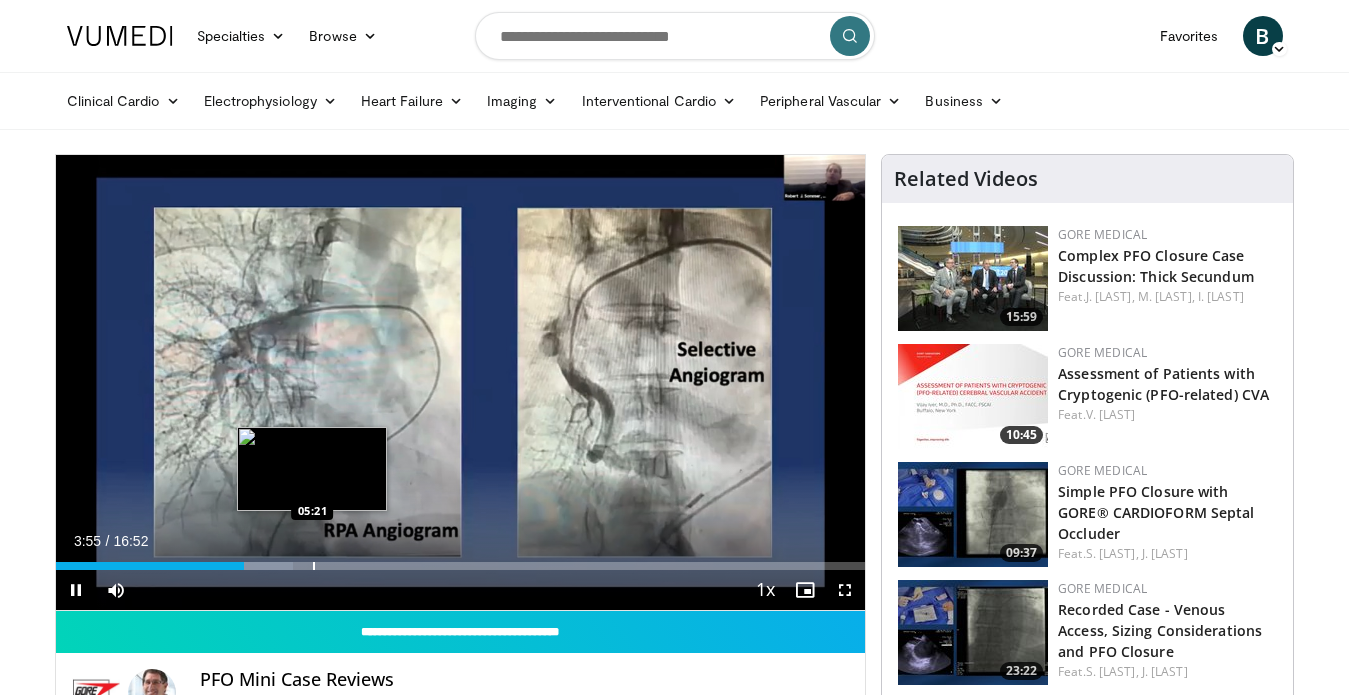 click at bounding box center [314, 566] 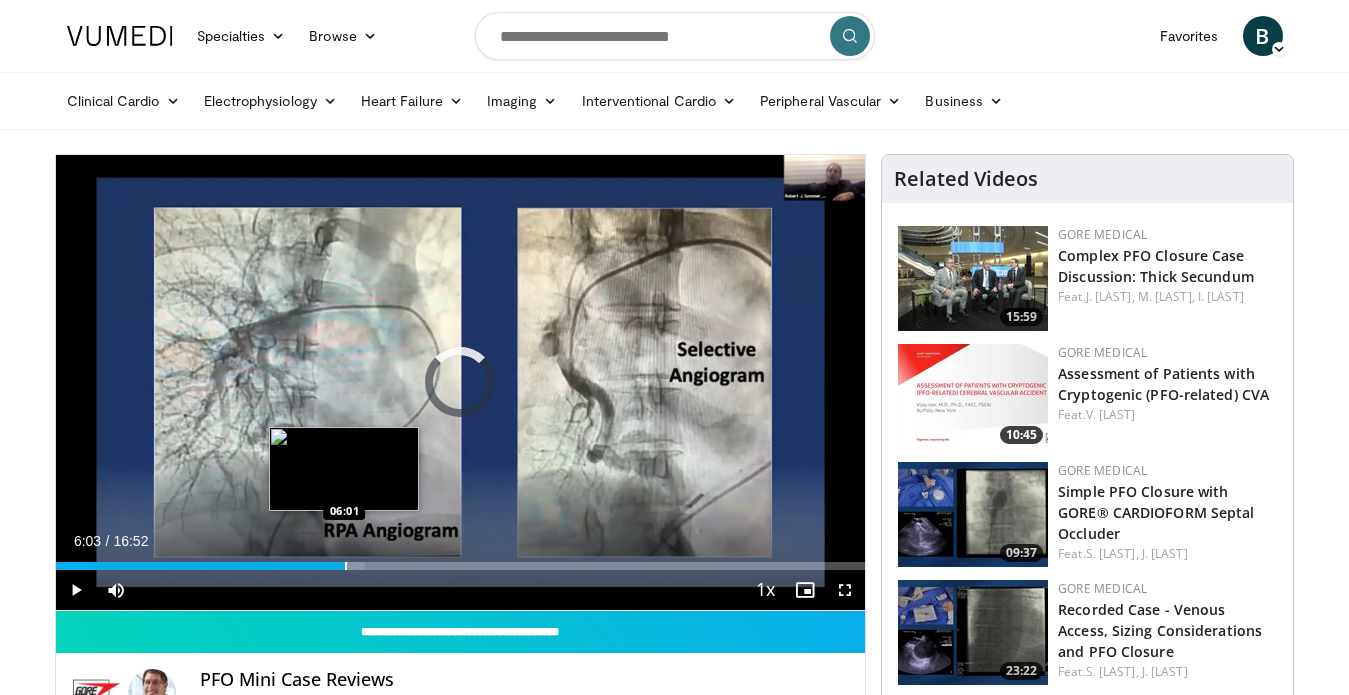 click at bounding box center [346, 566] 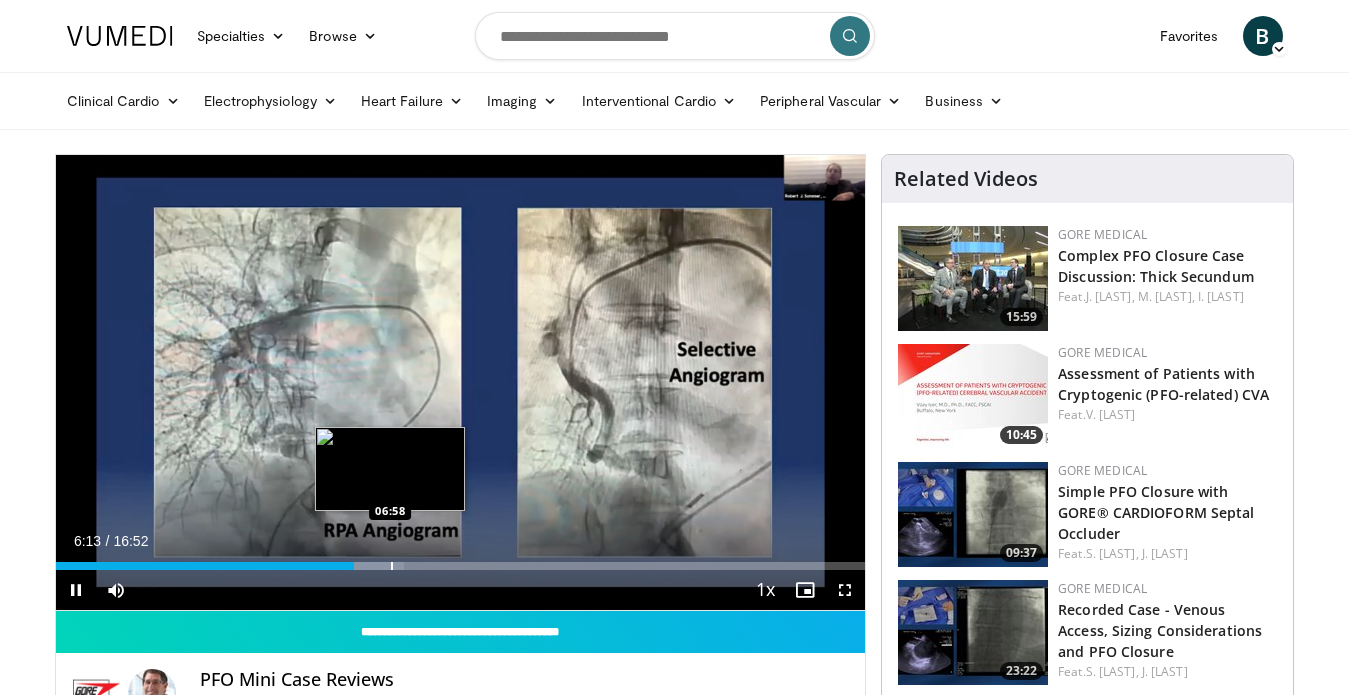 click on "**********" at bounding box center [461, 383] 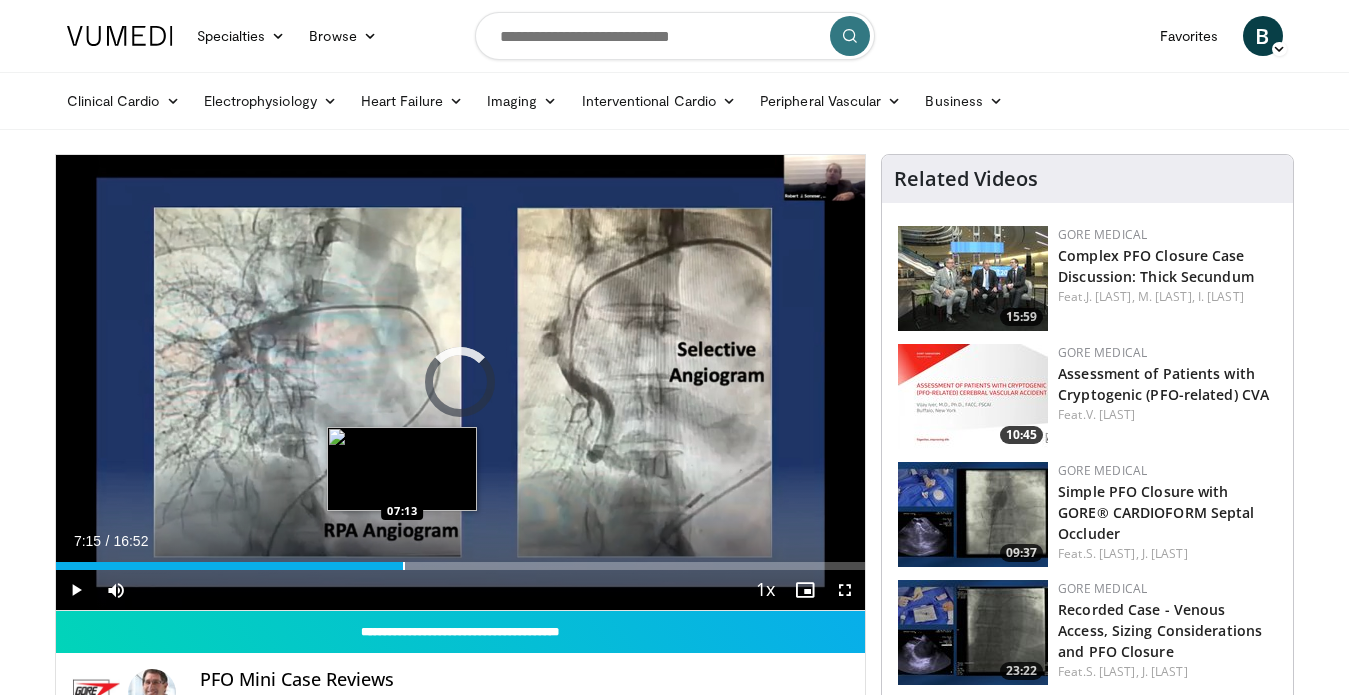 click at bounding box center [404, 566] 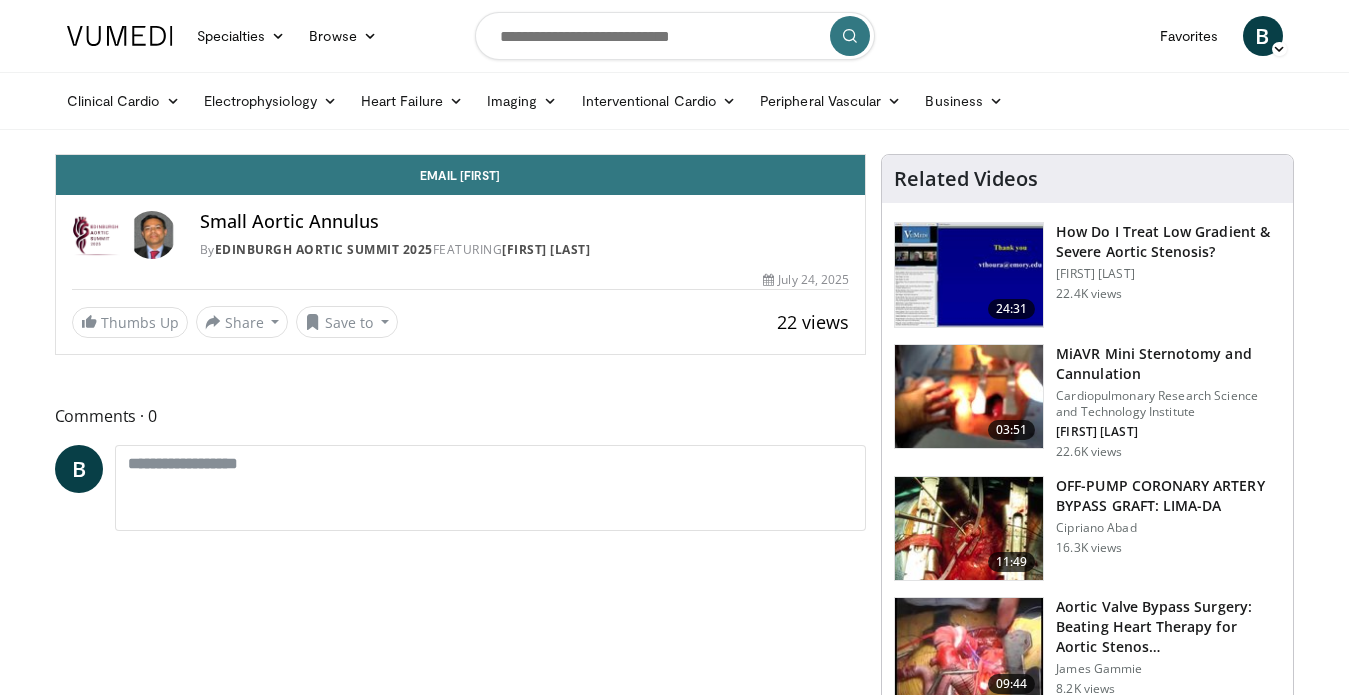 scroll, scrollTop: 0, scrollLeft: 0, axis: both 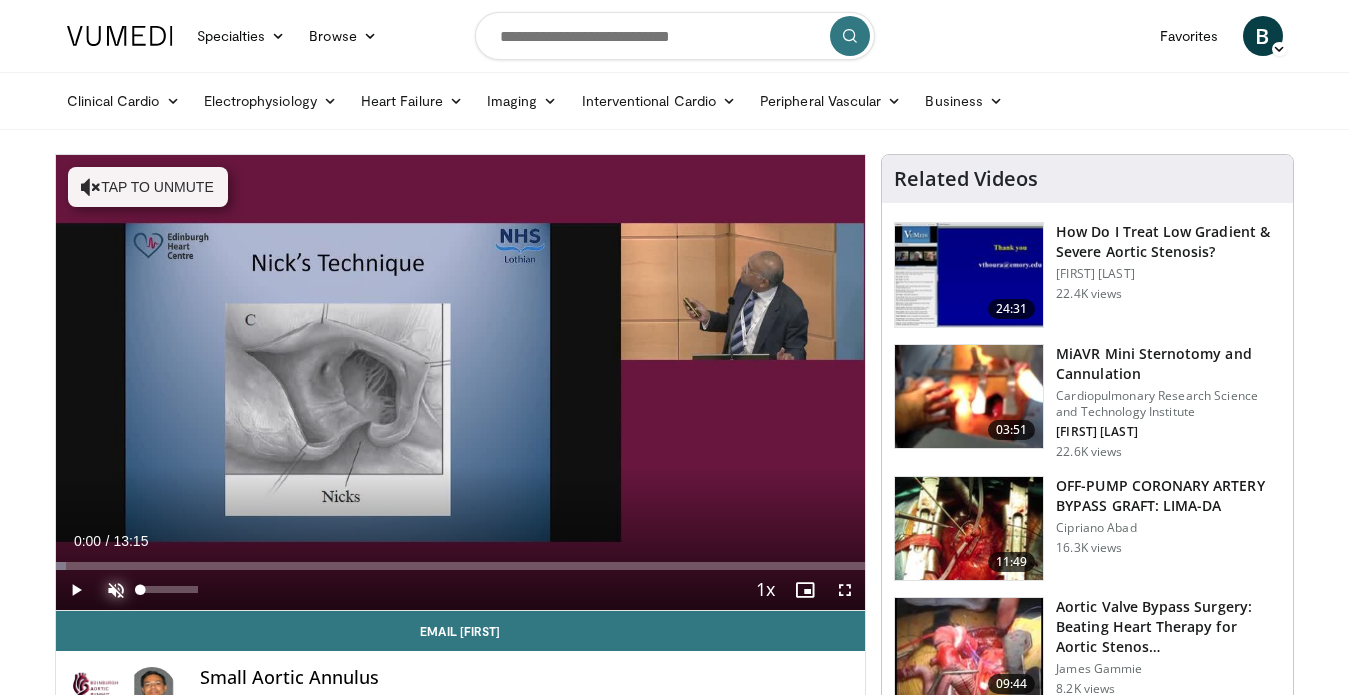 click at bounding box center (116, 590) 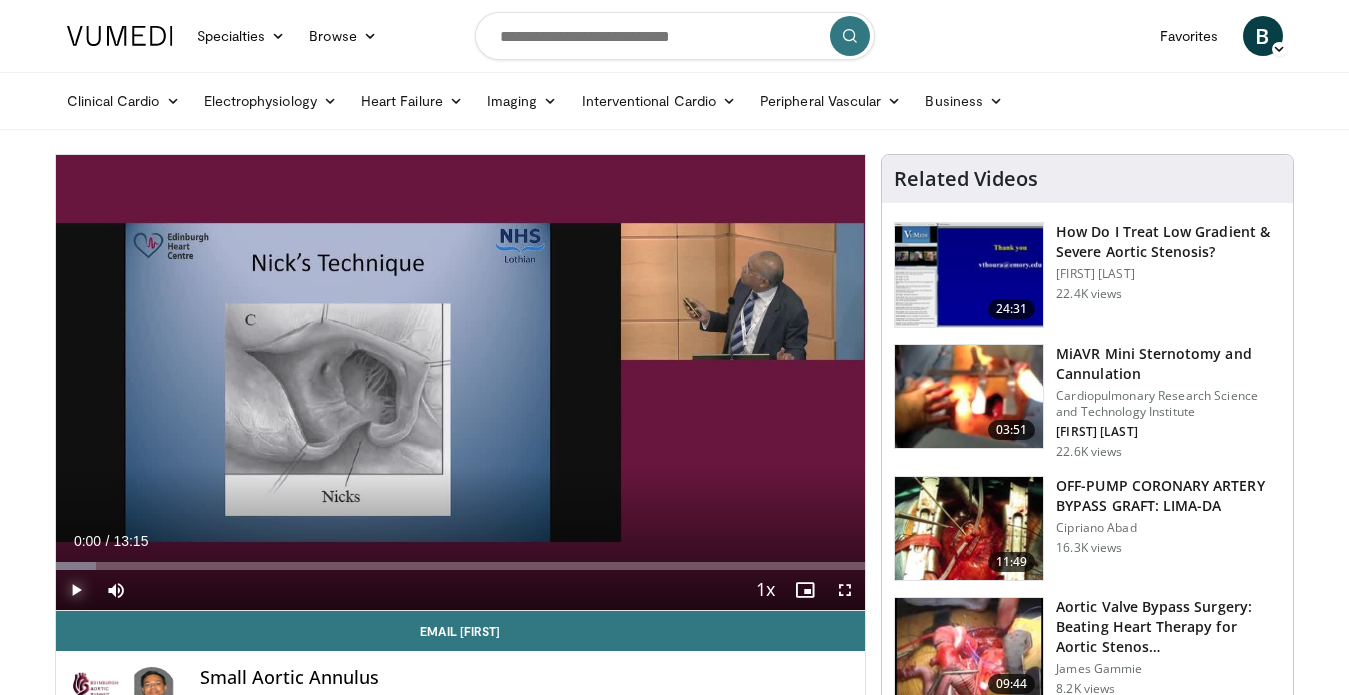 click at bounding box center [76, 590] 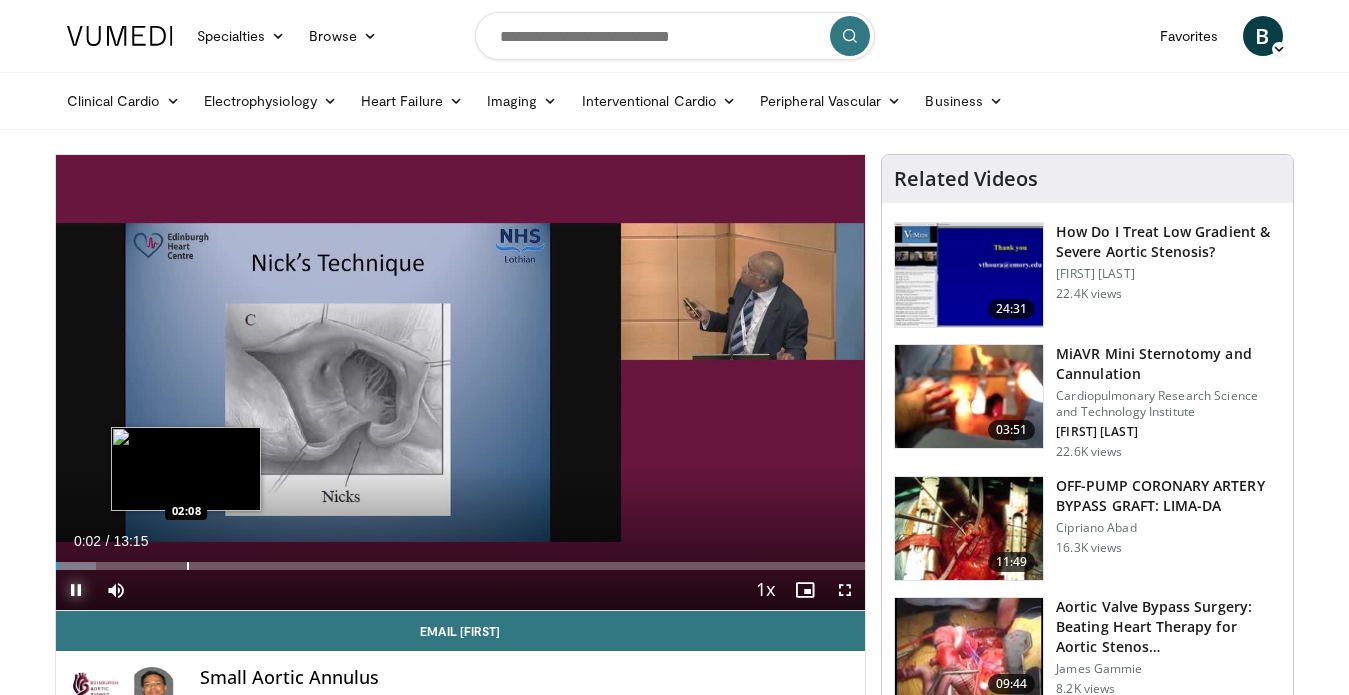 click at bounding box center (188, 566) 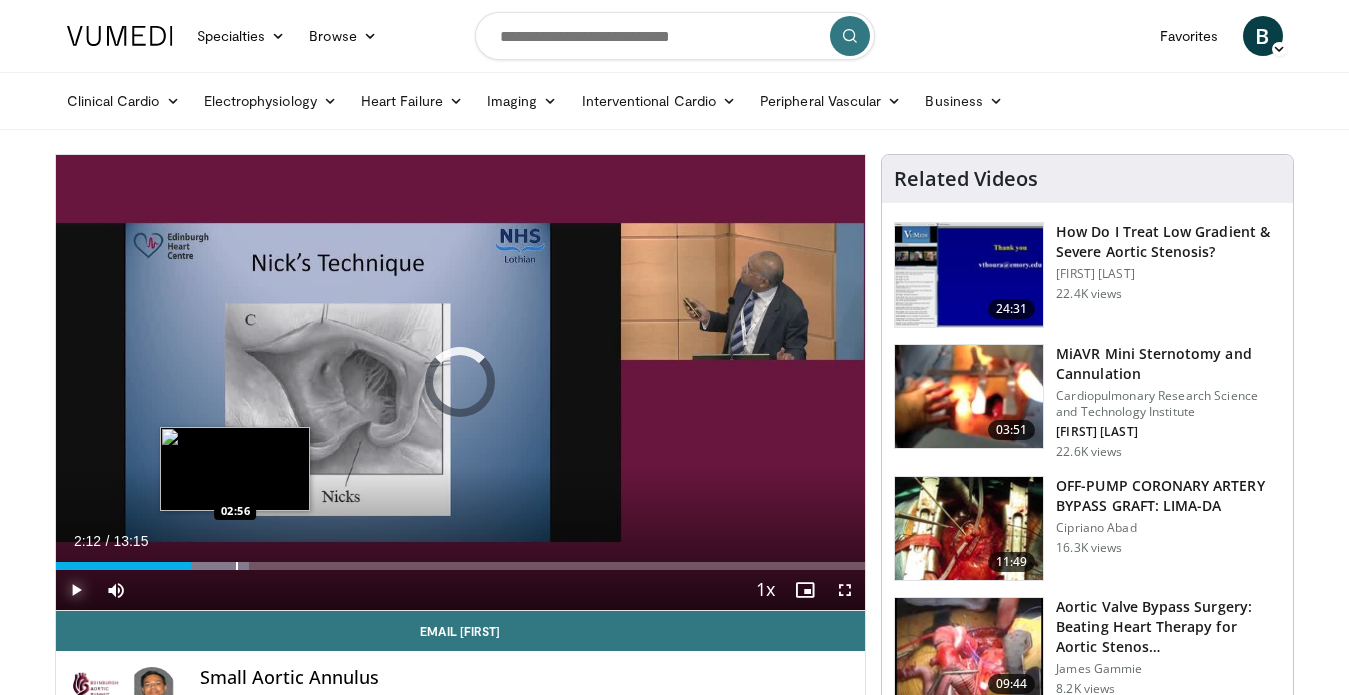 click at bounding box center (237, 566) 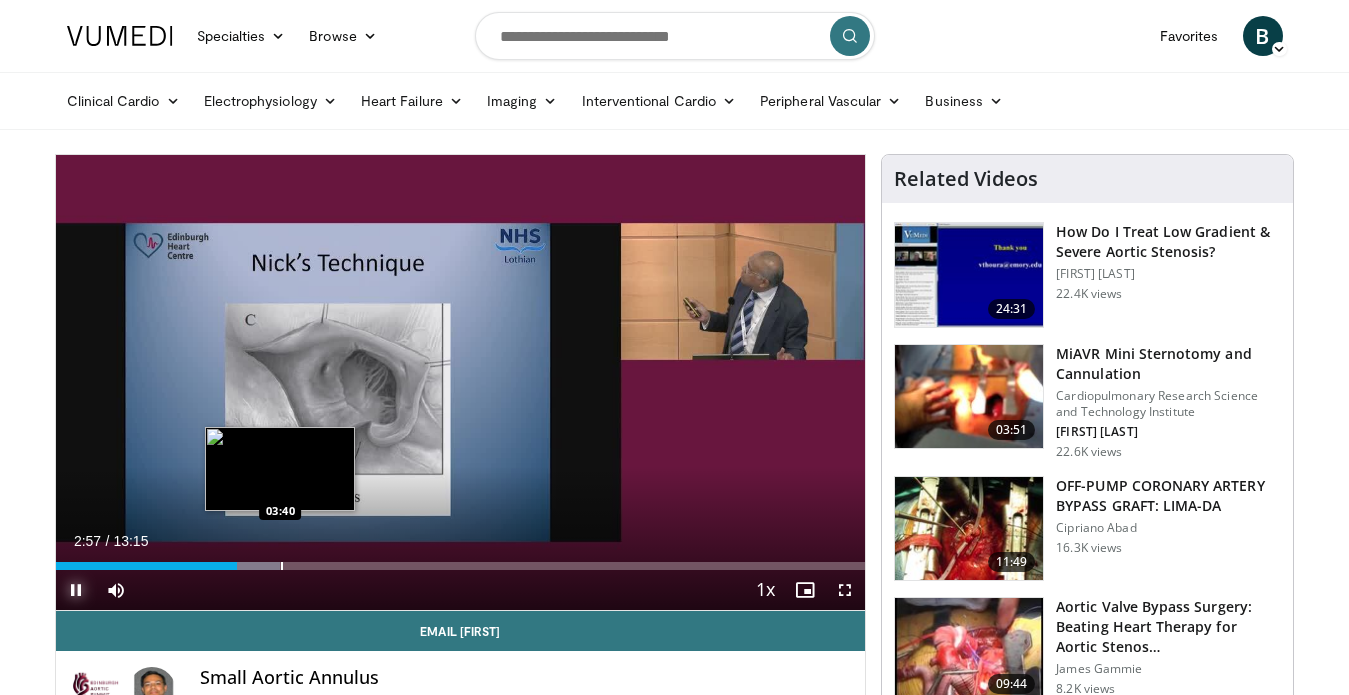 click at bounding box center [282, 566] 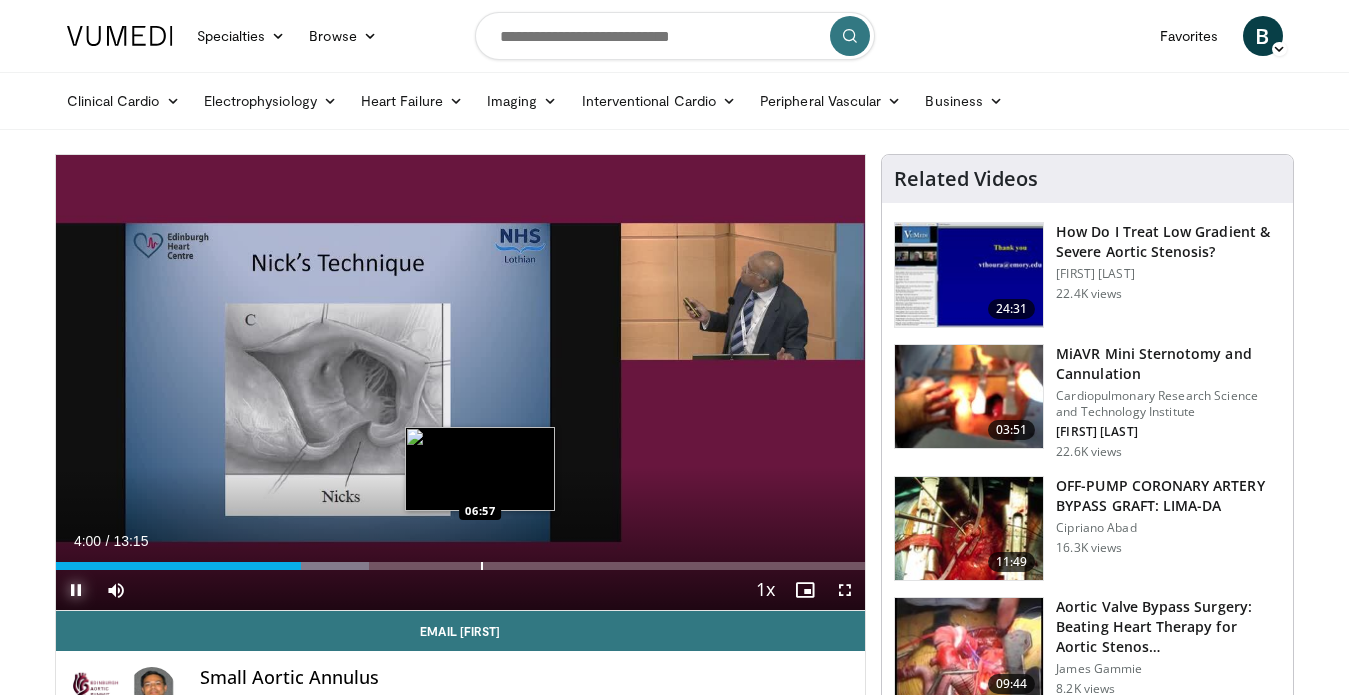 click at bounding box center [482, 566] 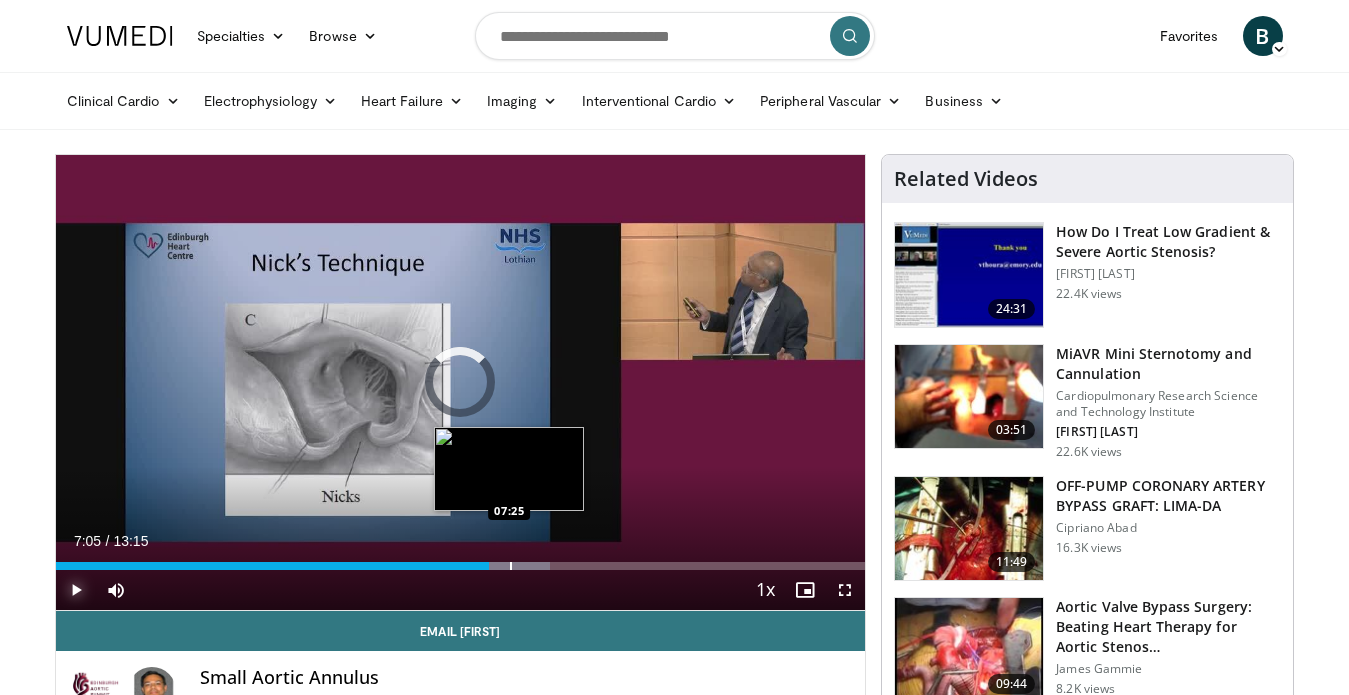 click at bounding box center [511, 566] 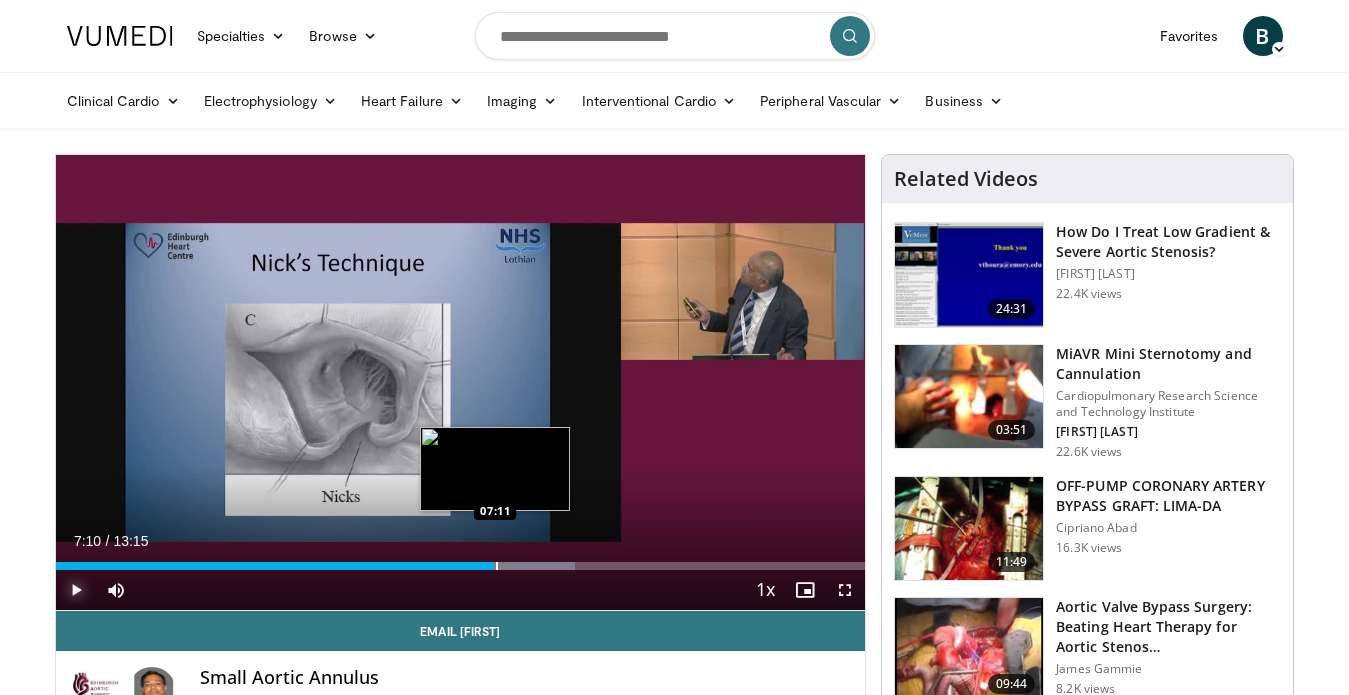 click at bounding box center [497, 566] 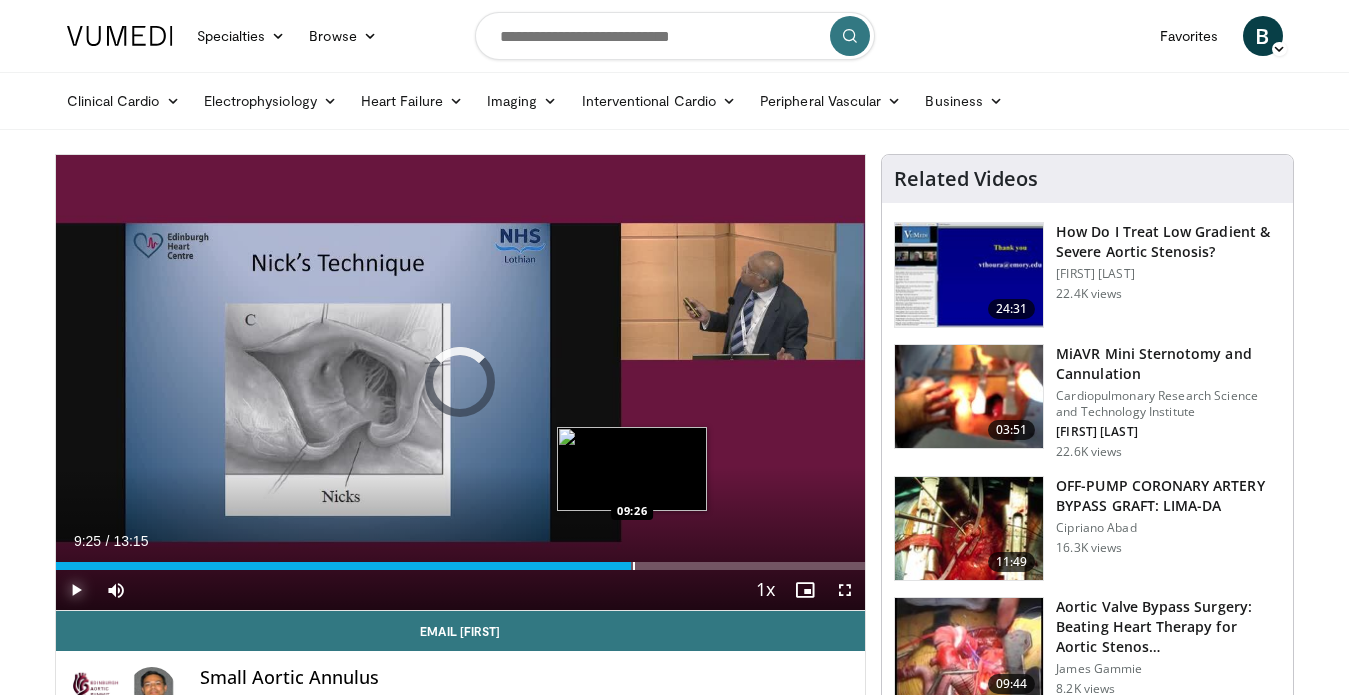 click at bounding box center [634, 566] 